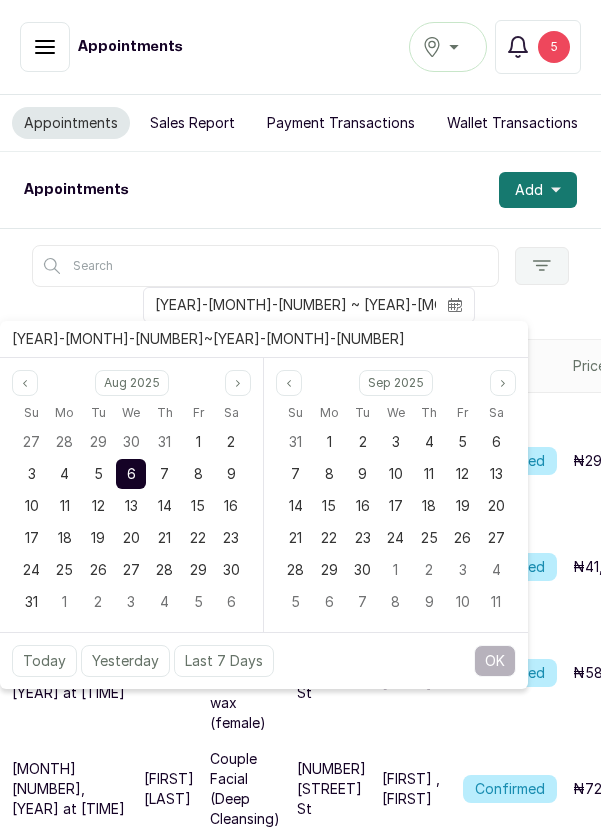 scroll, scrollTop: 14, scrollLeft: 0, axis: vertical 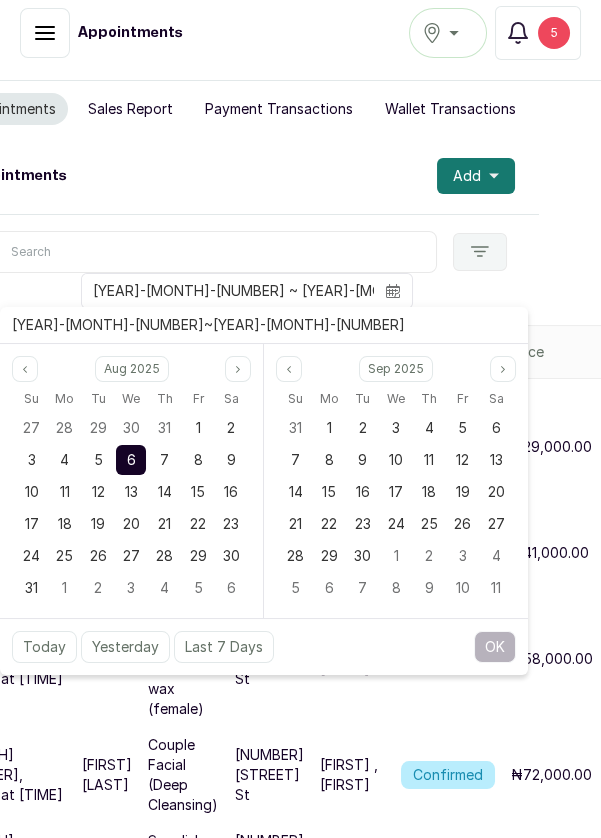 click on "7" at bounding box center [165, 460] 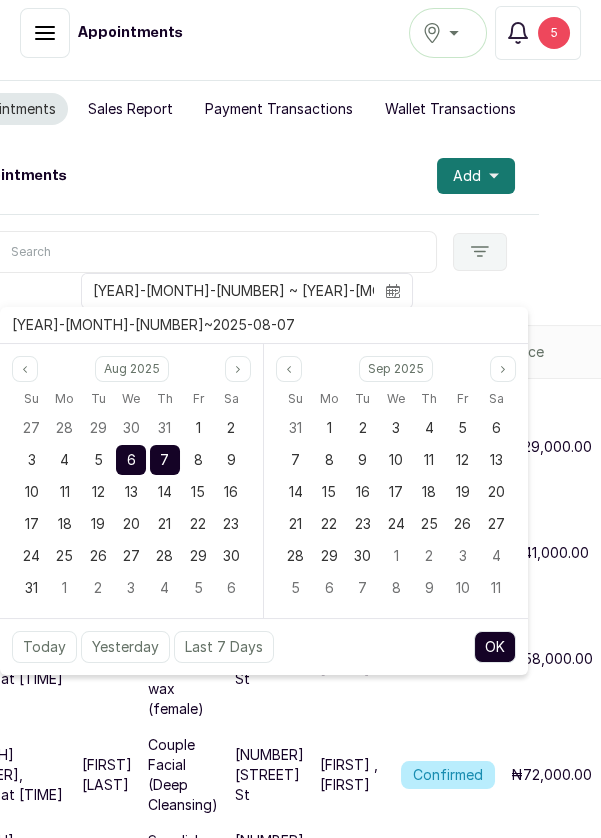 click on "6" at bounding box center (131, 460) 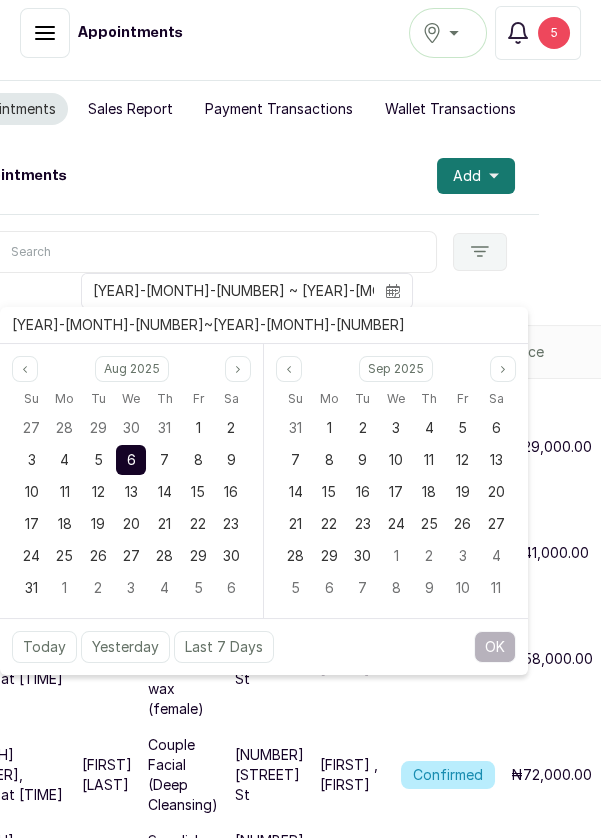 click on "6" at bounding box center [131, 459] 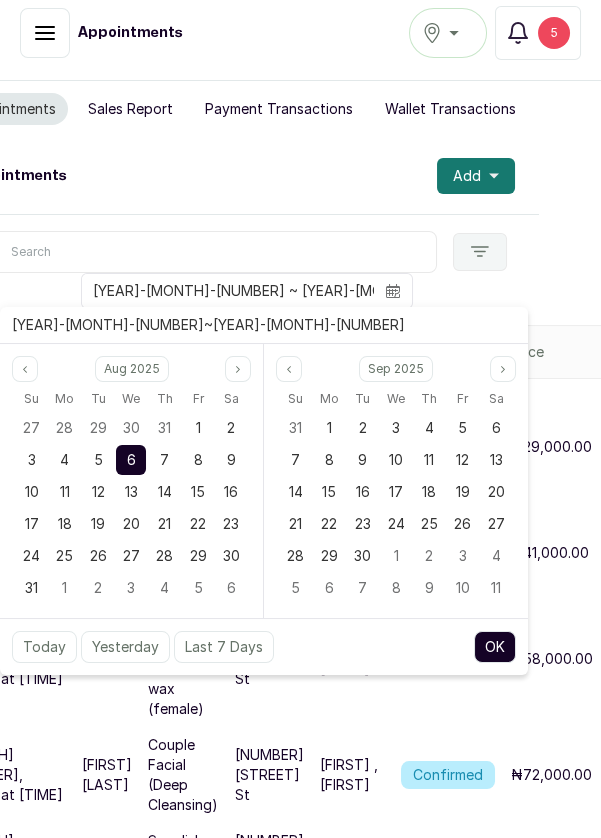 click on "OK" at bounding box center [495, 647] 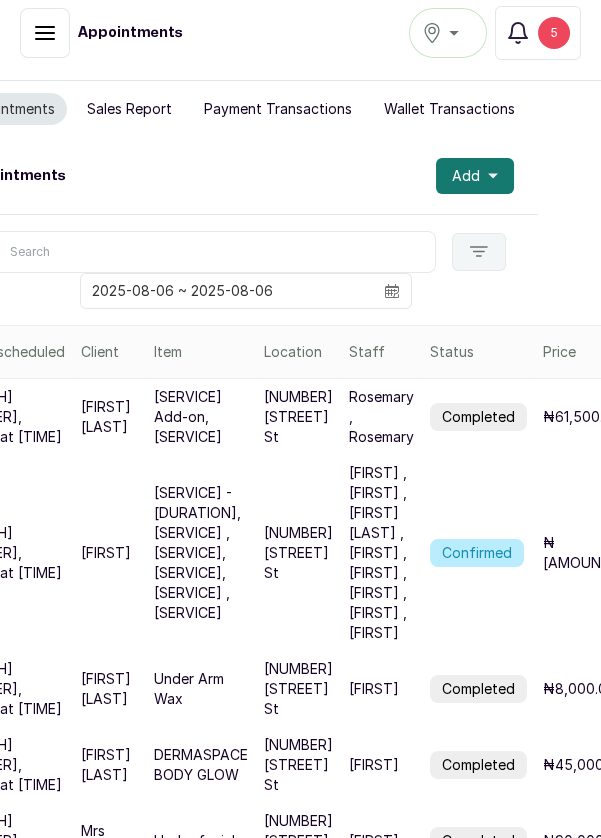 click on "Confirmed" at bounding box center [477, 553] 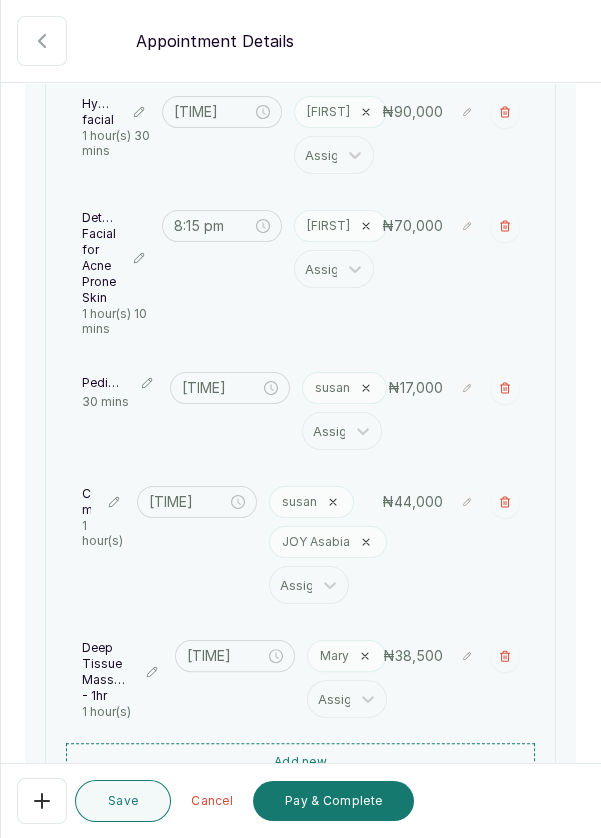 scroll, scrollTop: 1008, scrollLeft: 0, axis: vertical 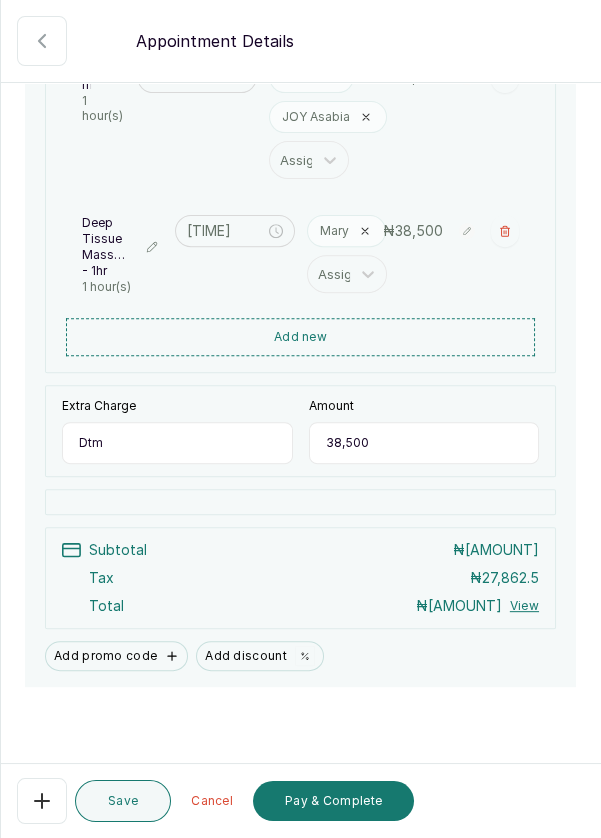 click on "Add new" at bounding box center (300, 337) 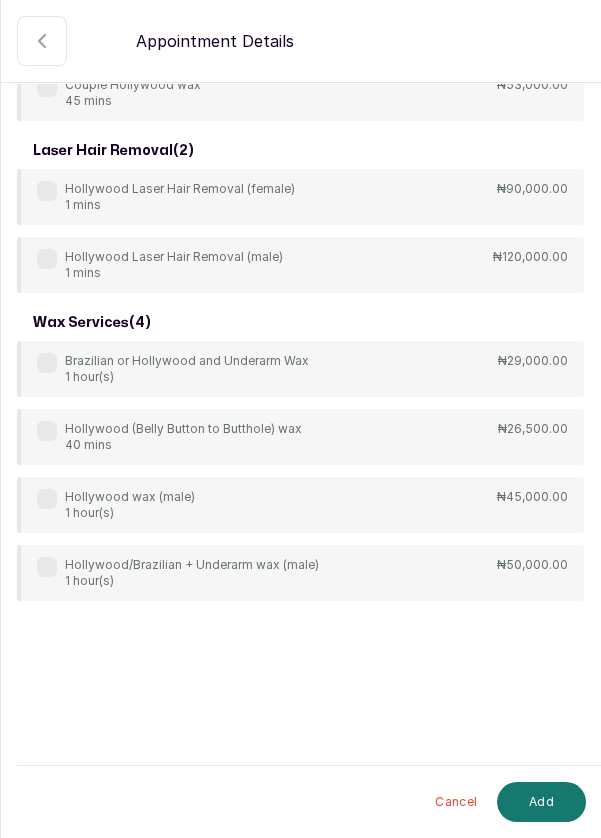 scroll, scrollTop: 148, scrollLeft: 0, axis: vertical 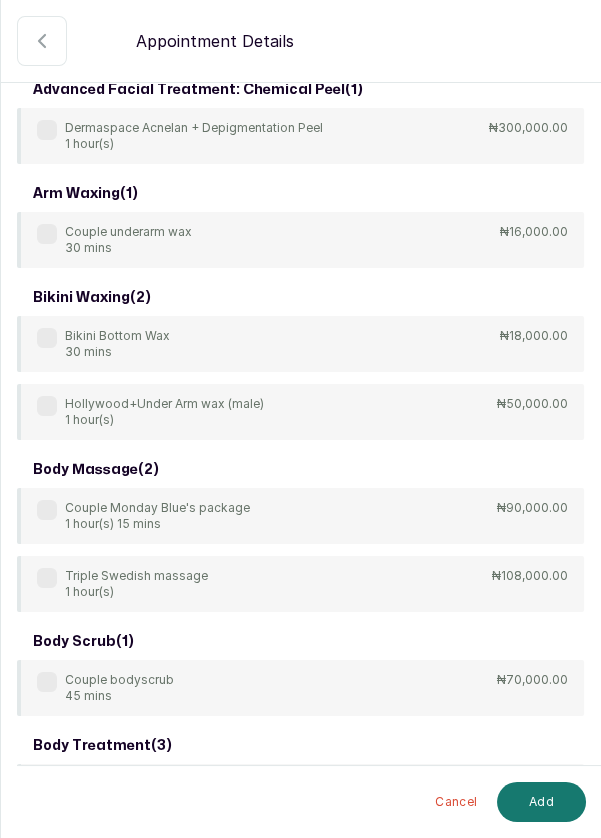 click at bounding box center [470, 39] 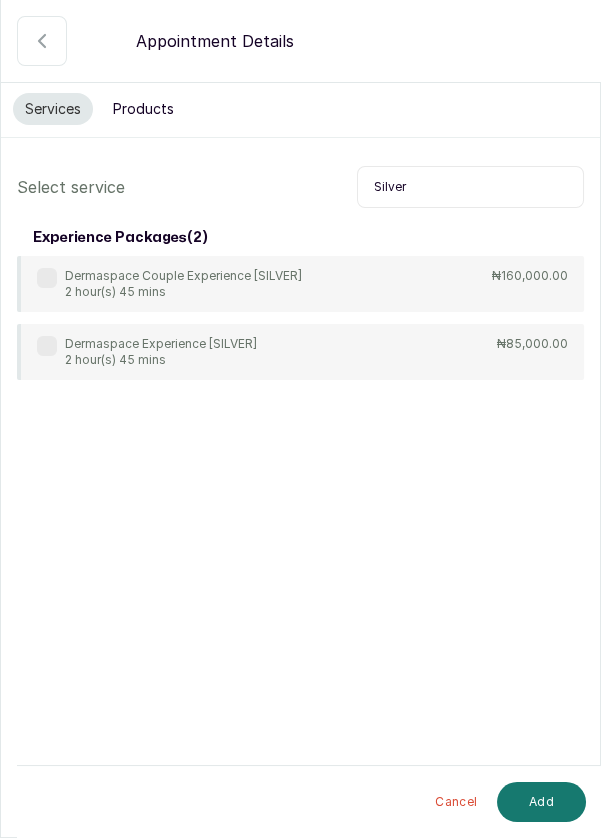 type on "Silver" 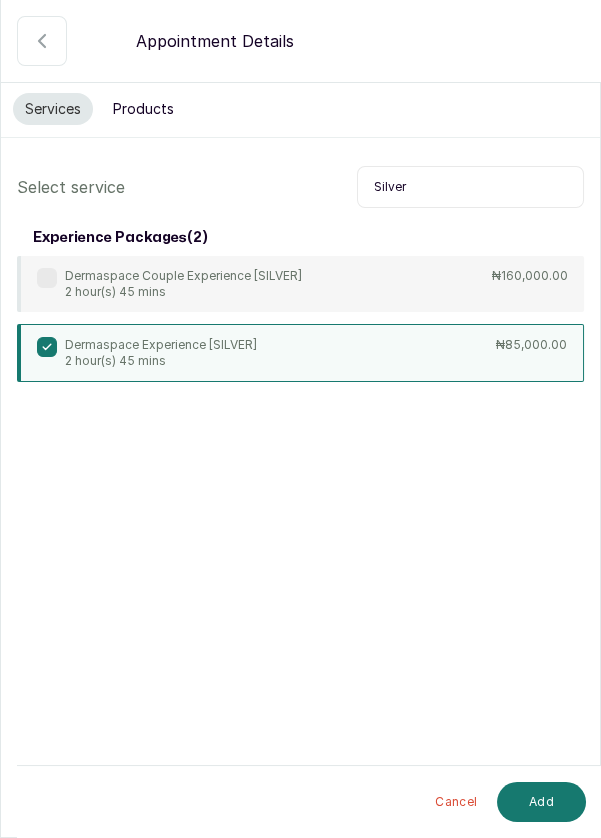 click on "Add" at bounding box center [541, 802] 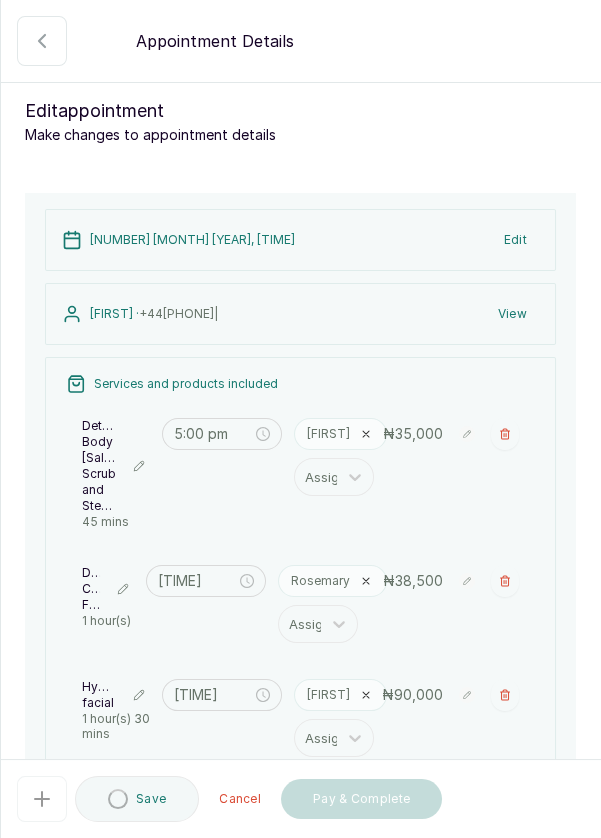 type on "11:55 pm" 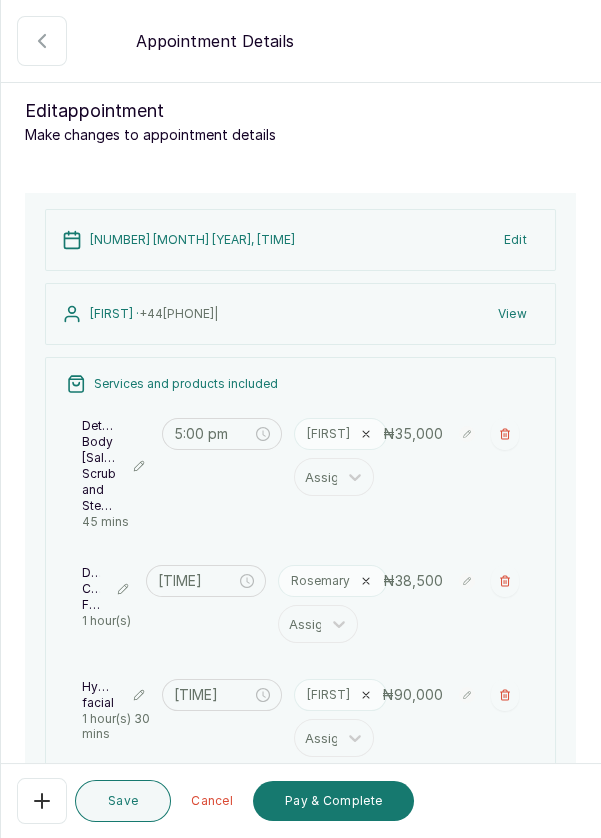 click at bounding box center [505, 434] 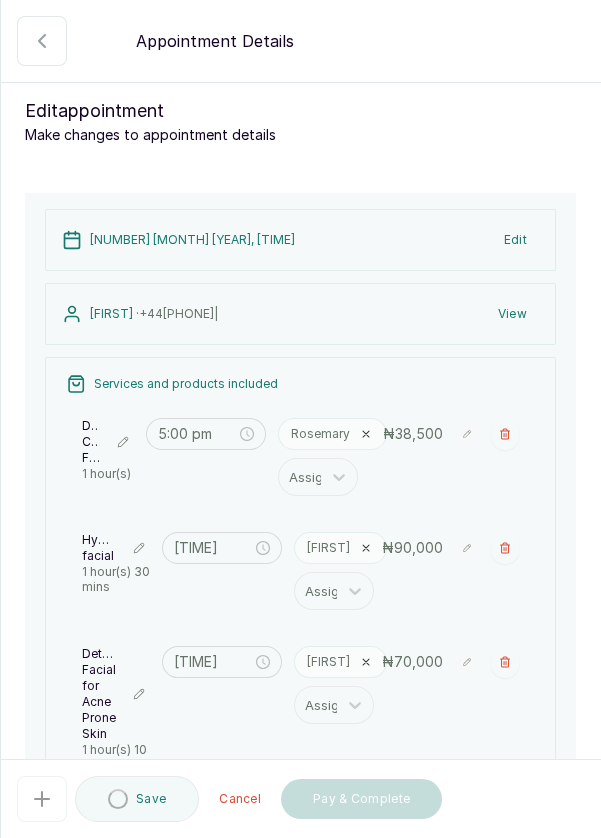 type on "[TIME]" 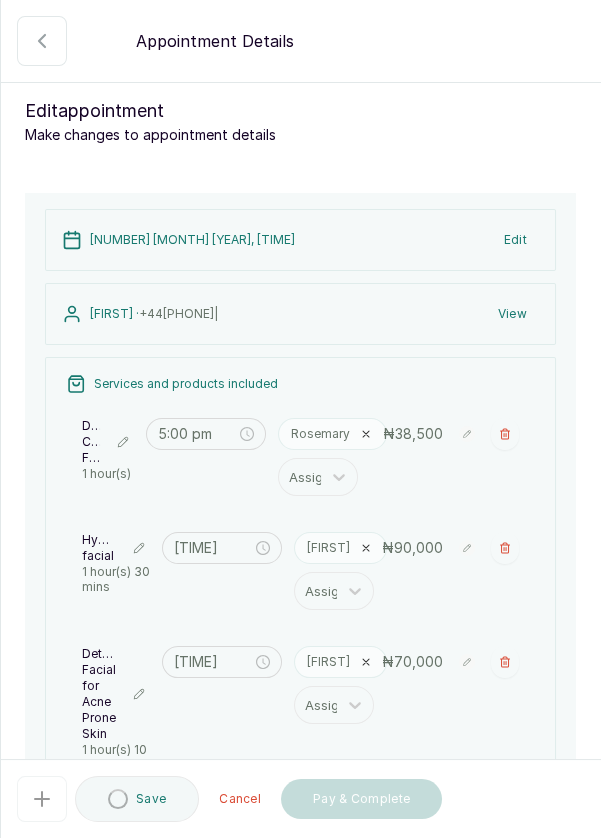 type on "[TIME]" 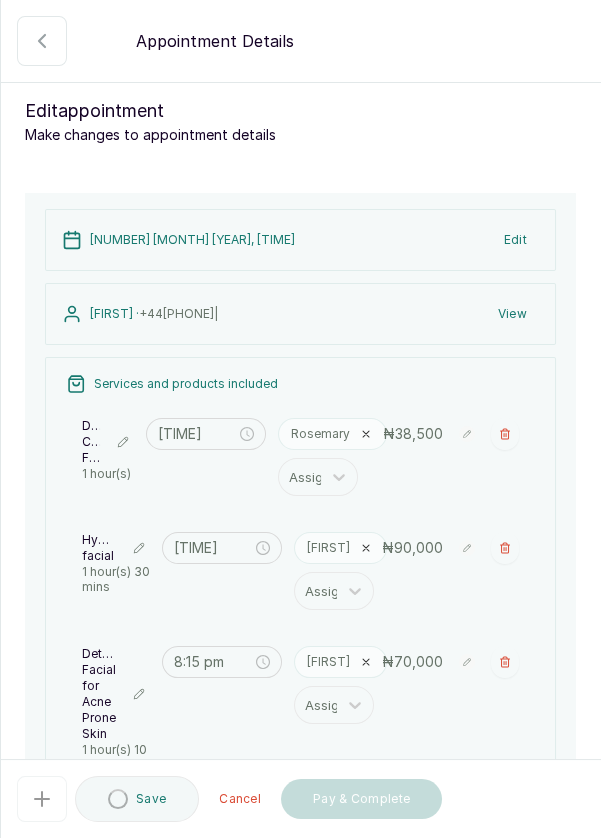 click at bounding box center [505, 434] 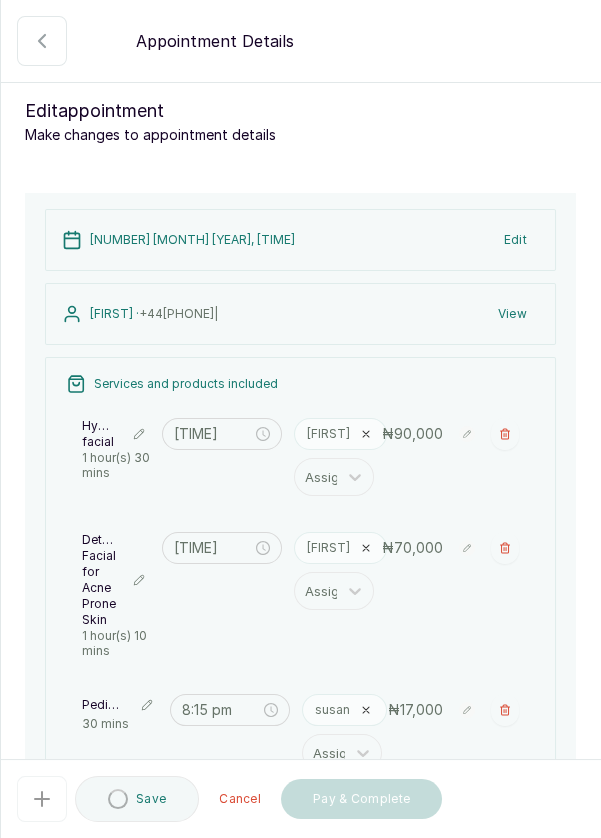 type on "[TIME]" 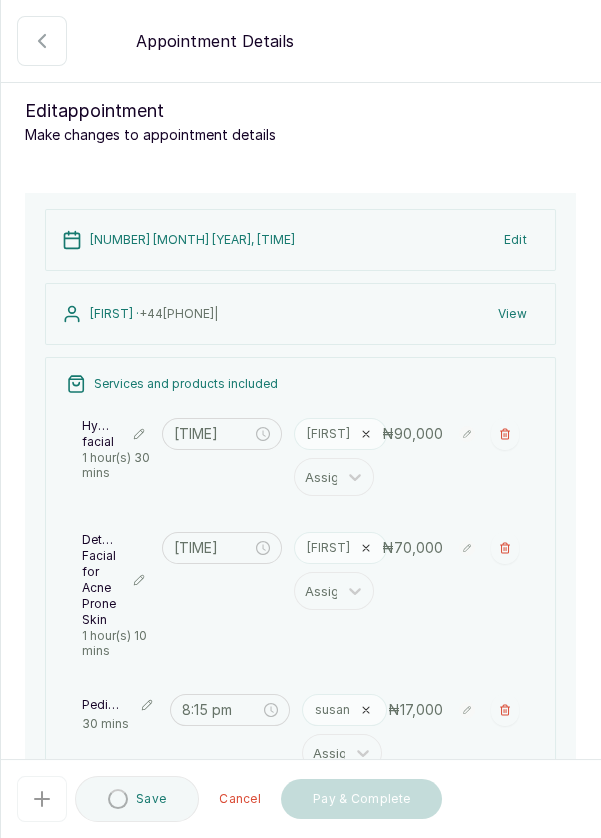 type on "8:15 pm" 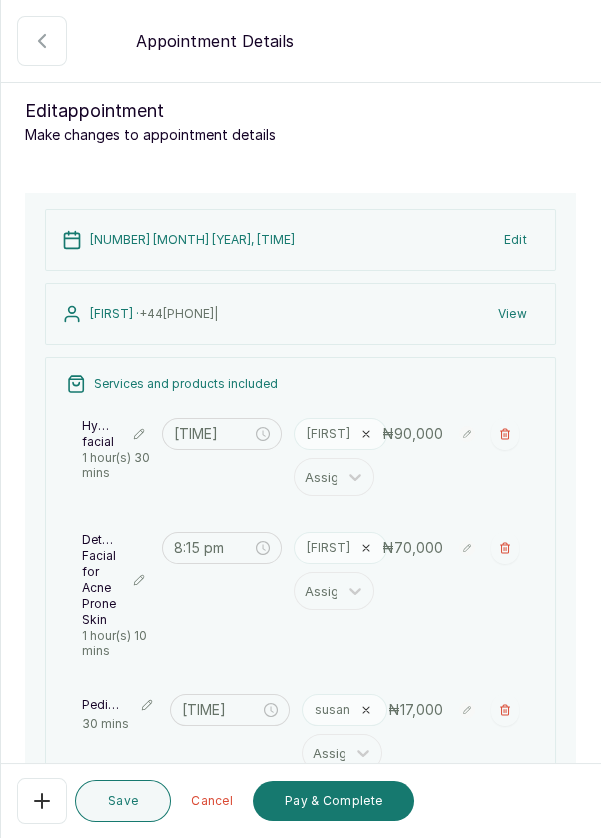click at bounding box center (505, 434) 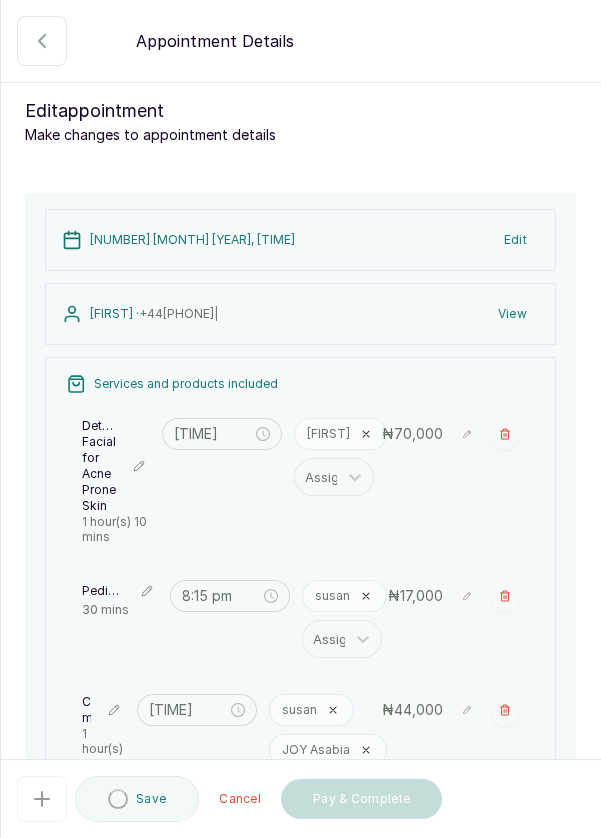 type on "8:15 pm" 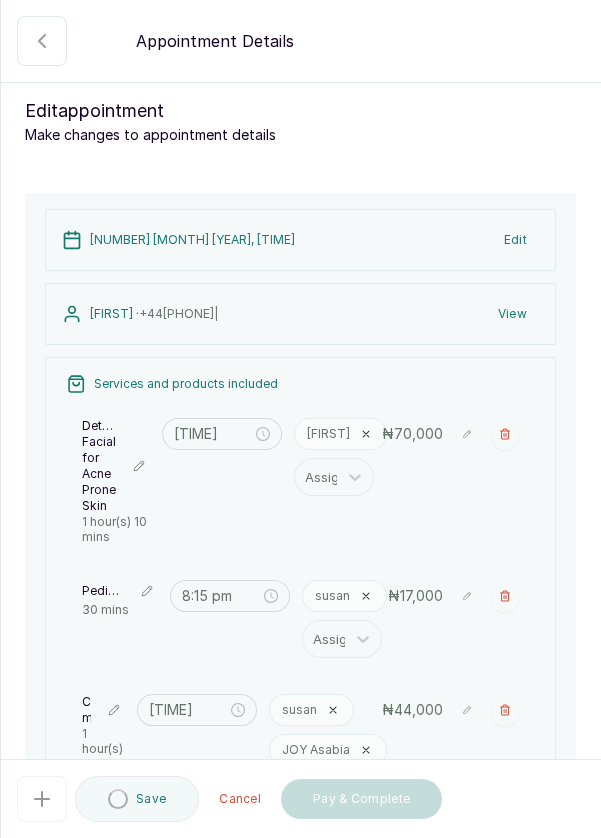 type on "[TIME]" 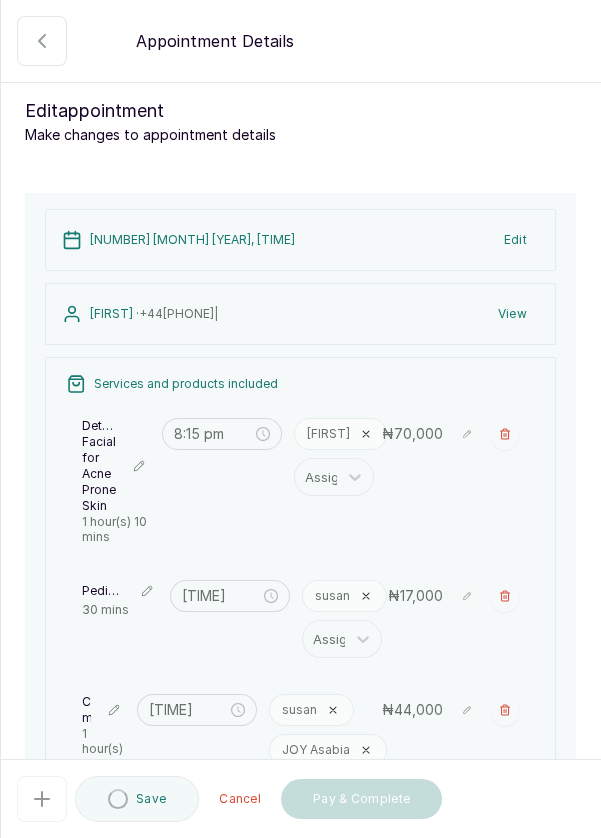 click 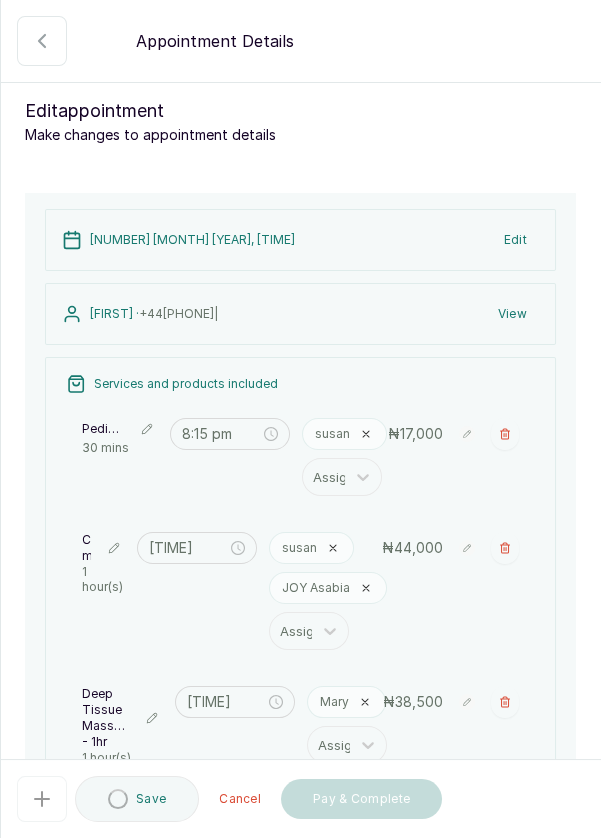 type on "[TIME]" 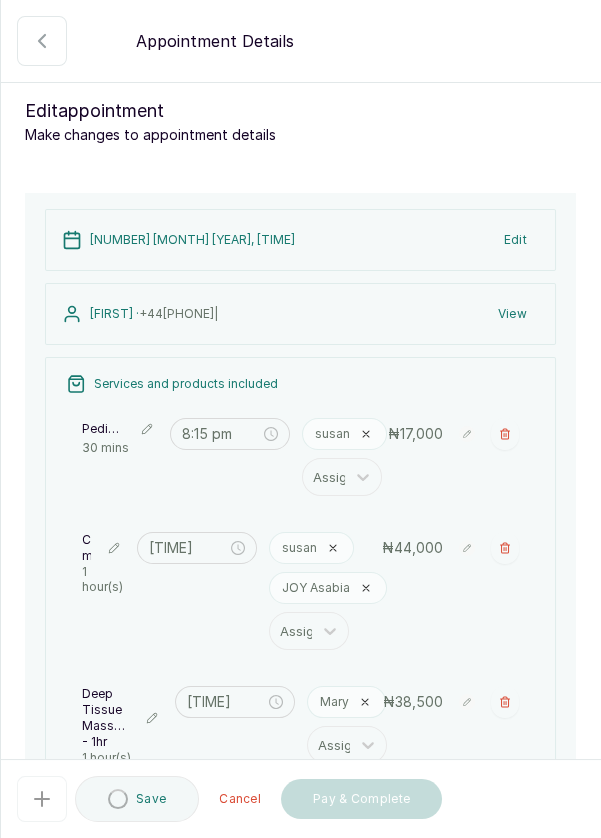 type on "[TIME]" 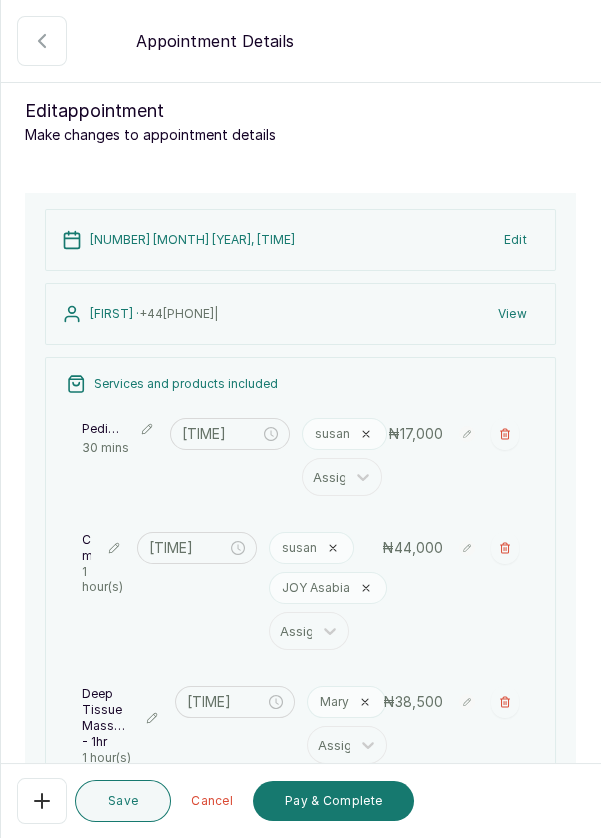 click 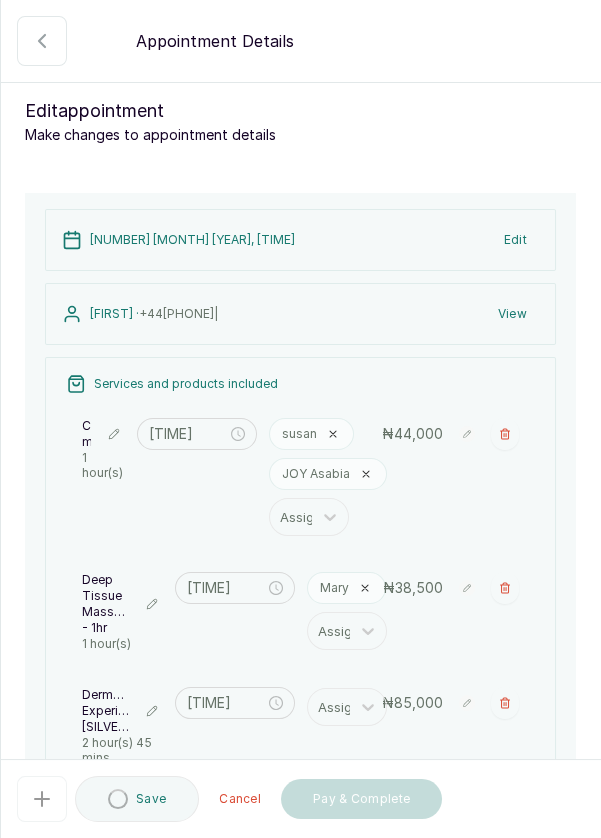 type on "[TIME]" 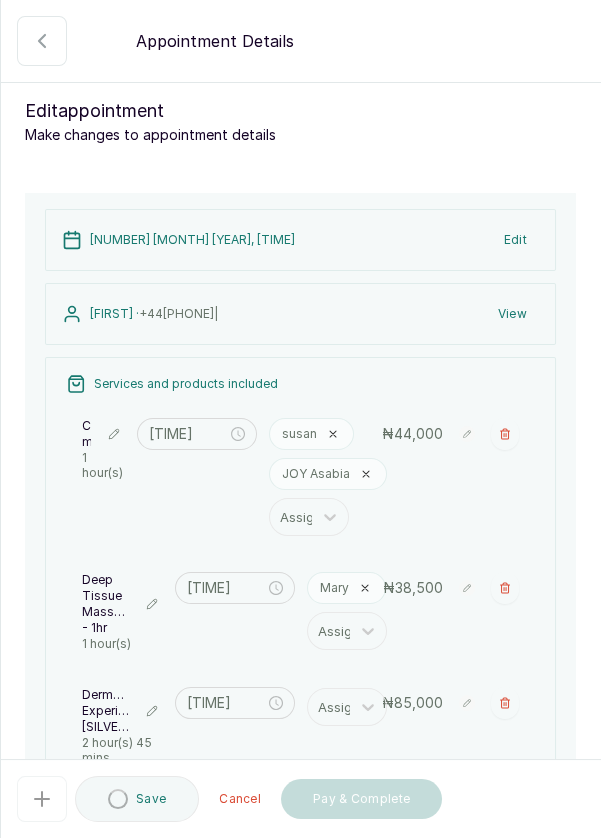 type on "[TIME]" 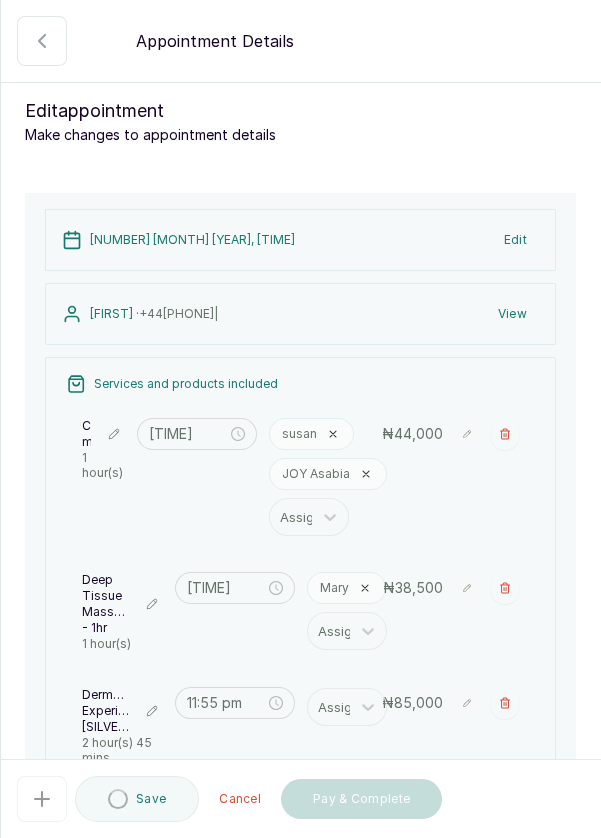 click 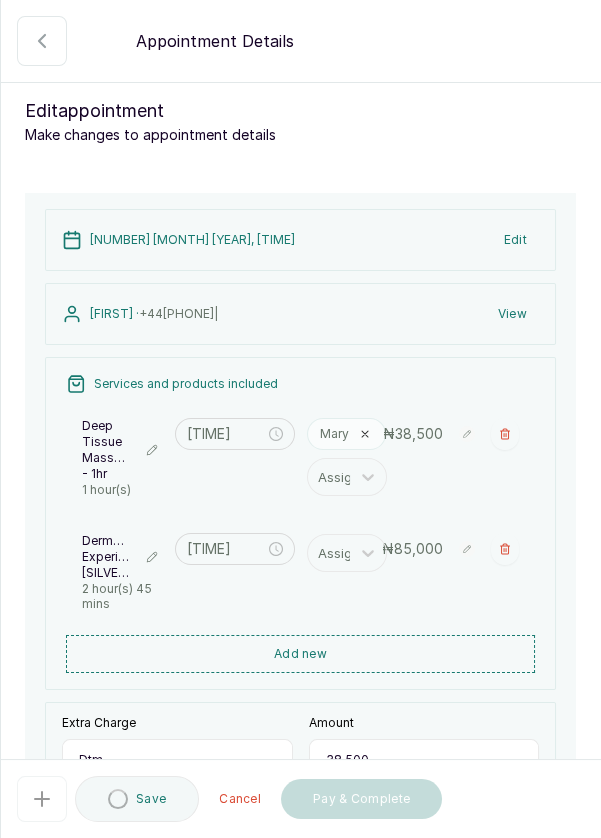 type on "[TIME]" 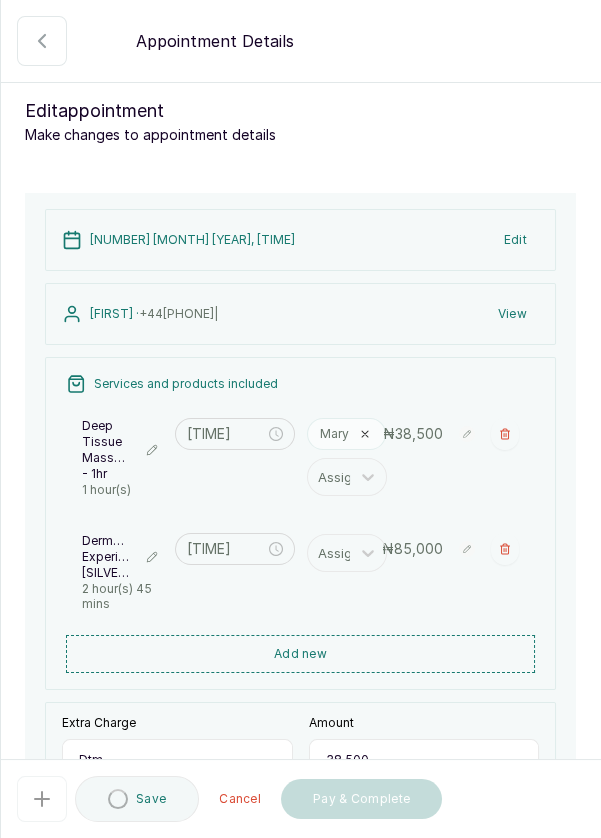 type on "11:55 pm" 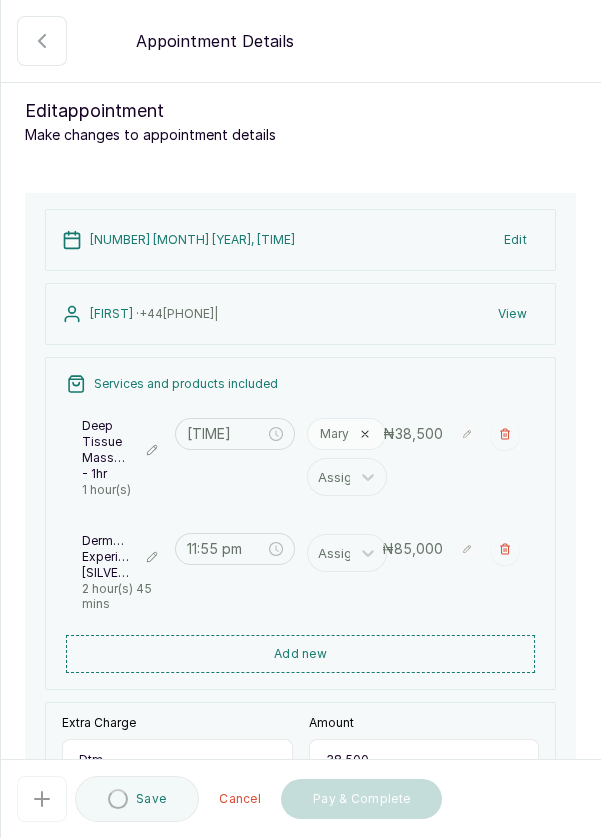 click 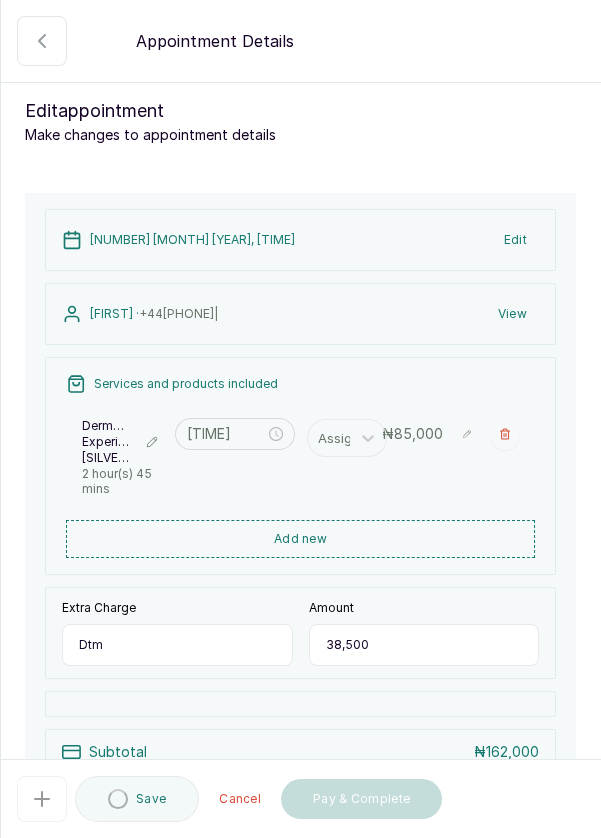 type on "11:55 pm" 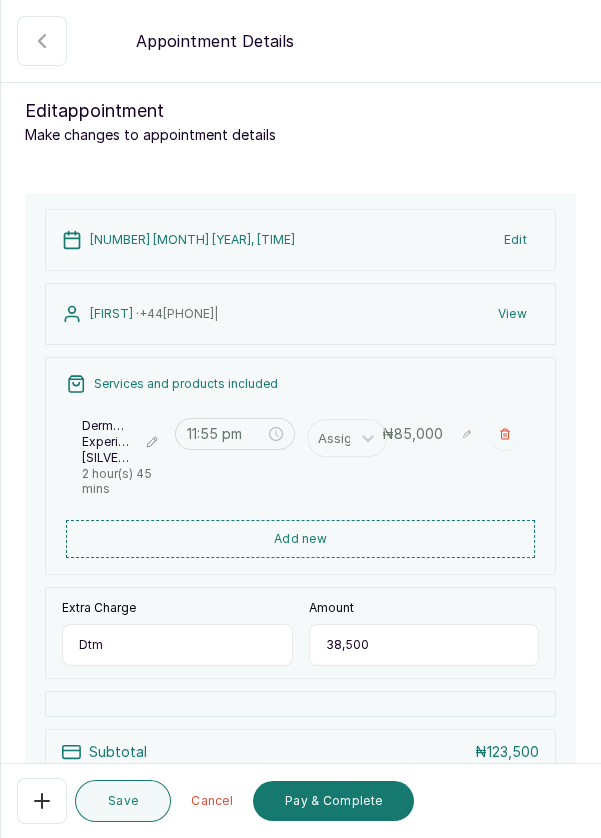 click on "Dtm" at bounding box center [177, 645] 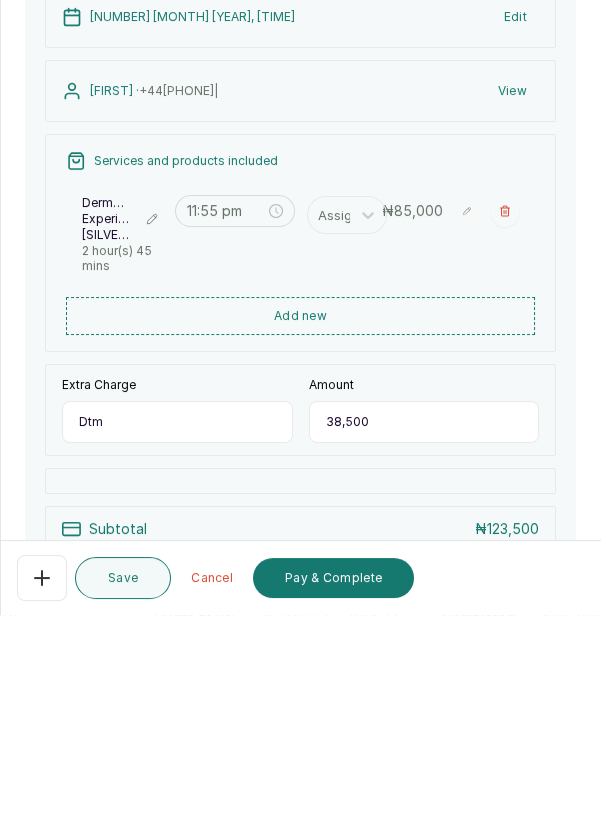 scroll, scrollTop: 14, scrollLeft: 0, axis: vertical 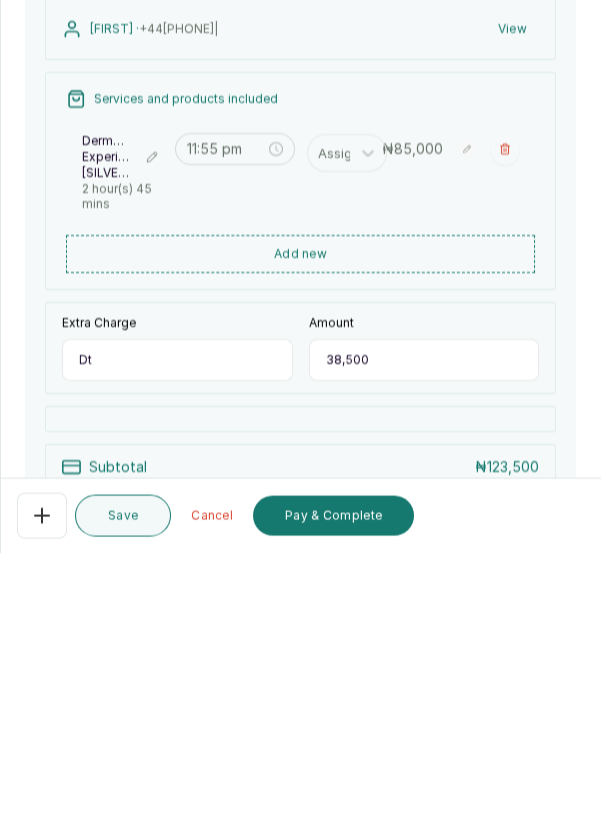 type on "D" 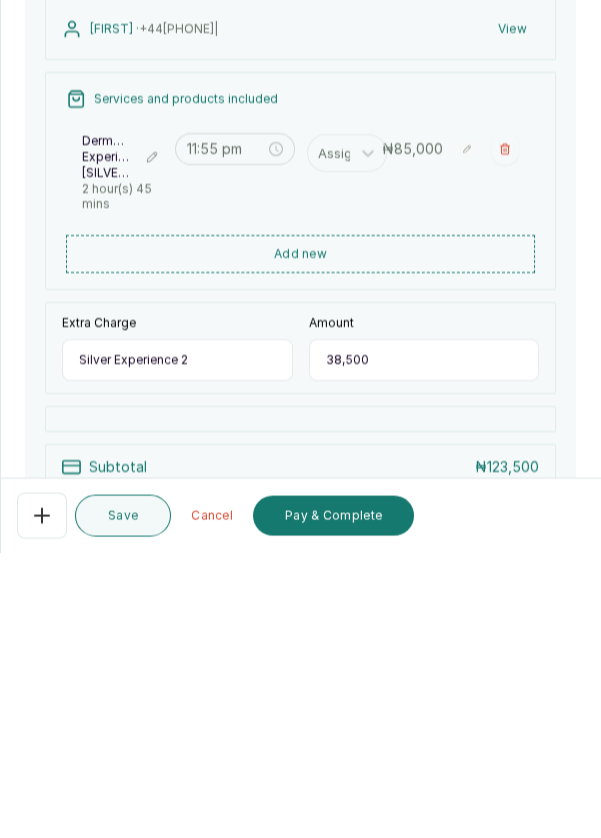 type on "Silver Experience 2" 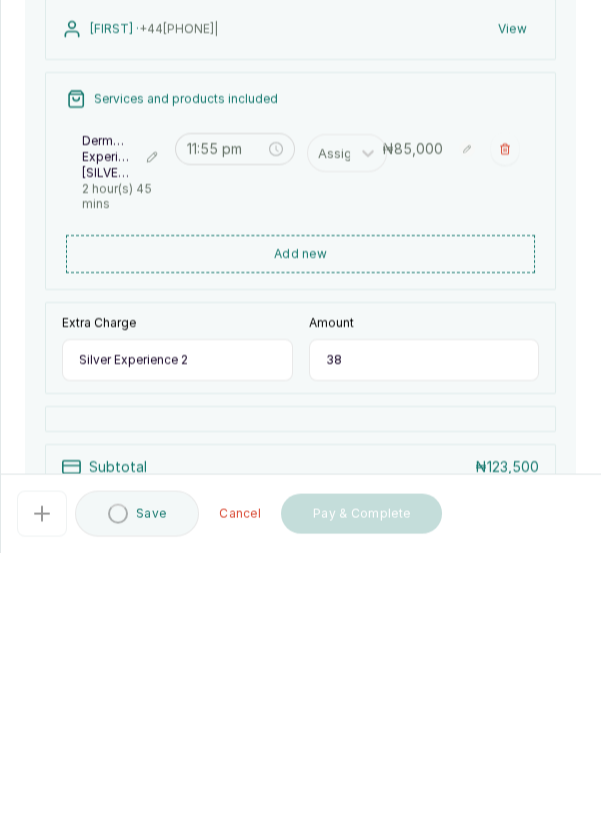 type on "3" 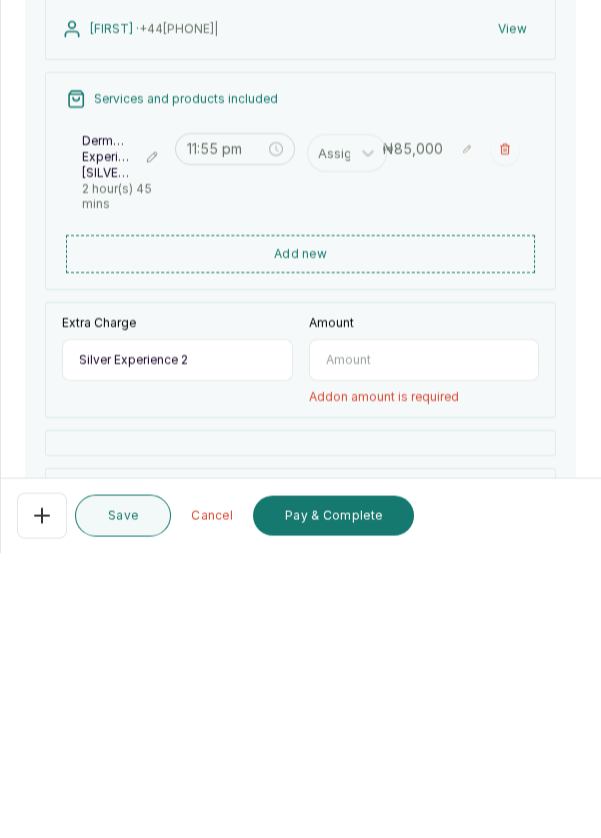 scroll, scrollTop: 14, scrollLeft: 0, axis: vertical 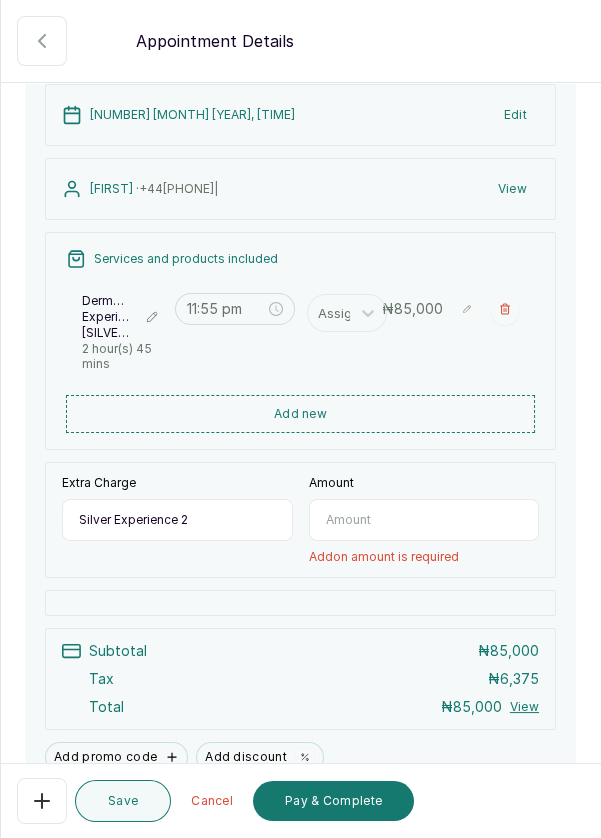 click at bounding box center (424, 520) 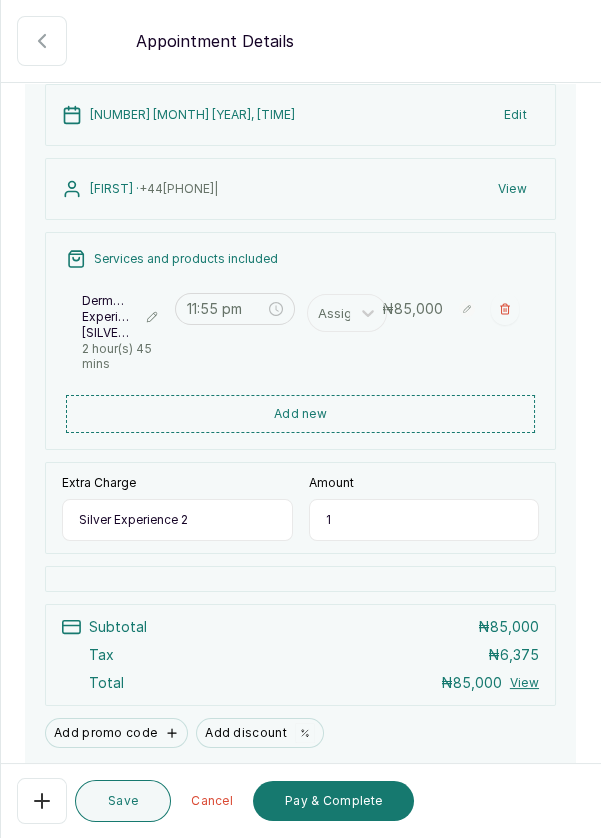 type on "17" 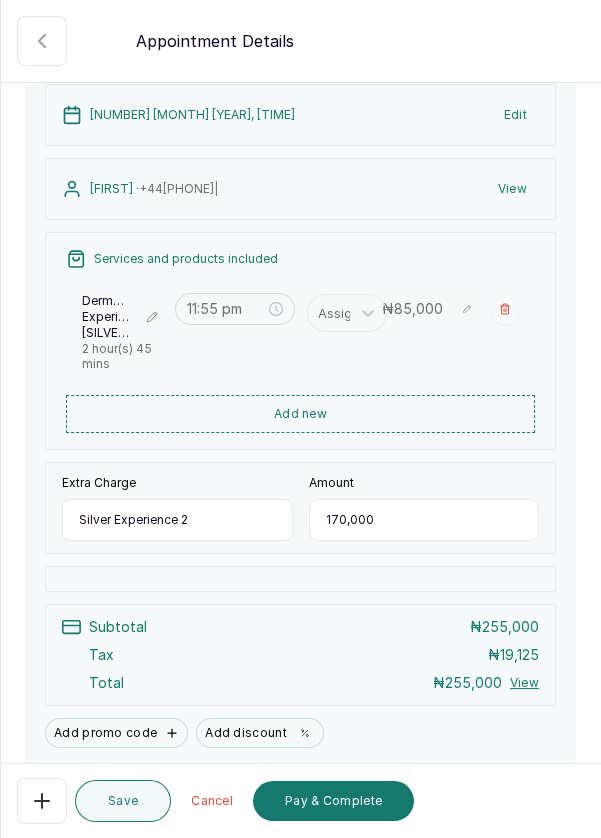 scroll, scrollTop: 202, scrollLeft: 0, axis: vertical 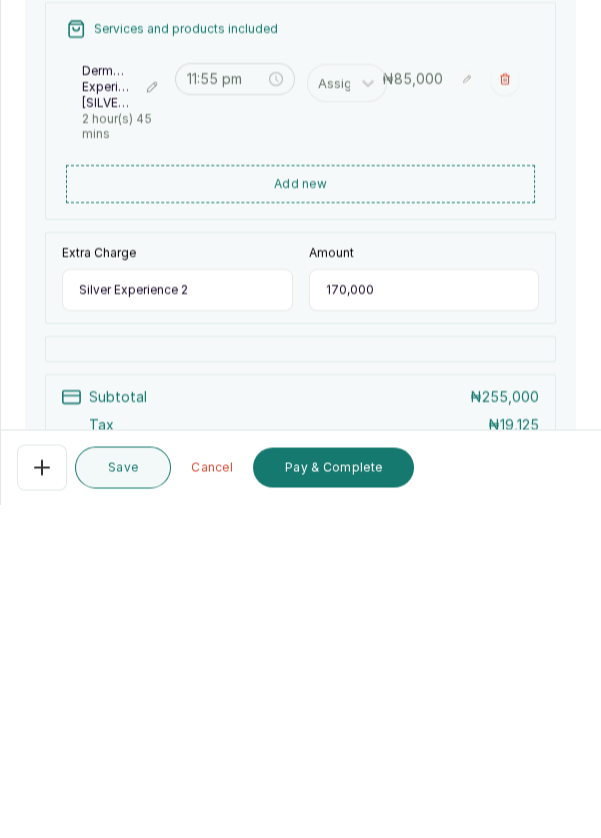 type on "170,000" 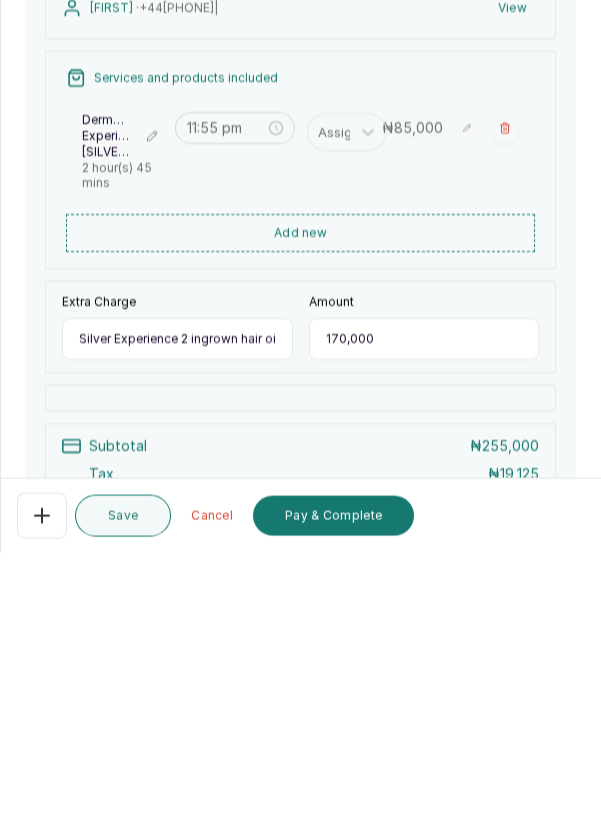 scroll, scrollTop: 0, scrollLeft: 5, axis: horizontal 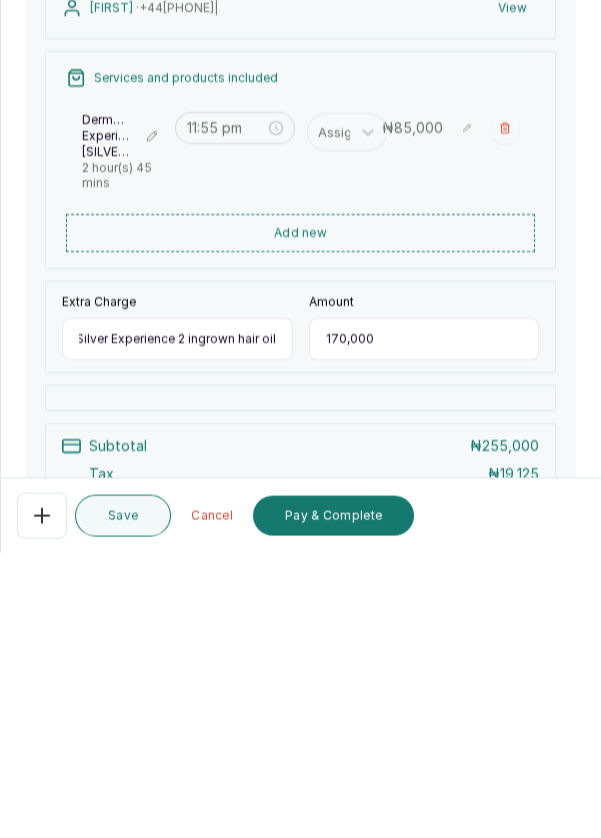 click on "170,000" at bounding box center (424, 624) 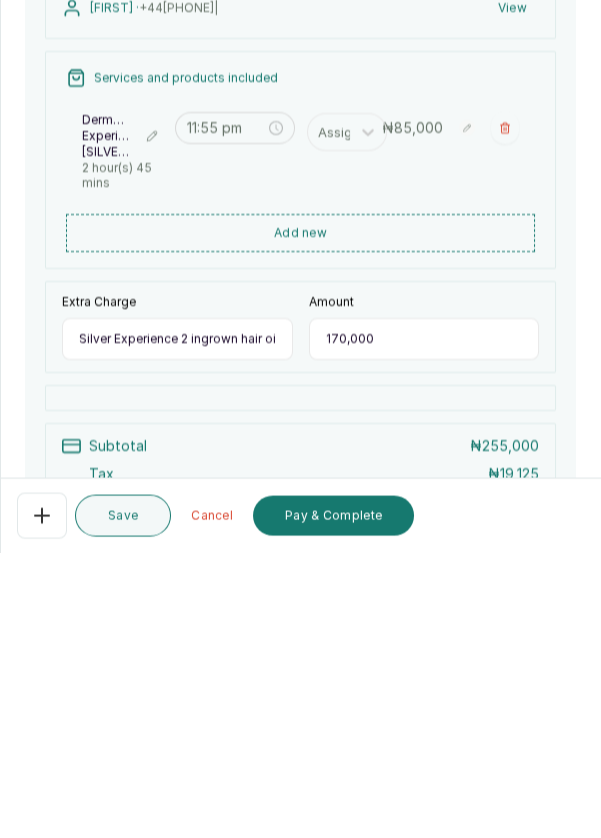 click on "Silver Experience 2 ingrown hair oil" at bounding box center (177, 624) 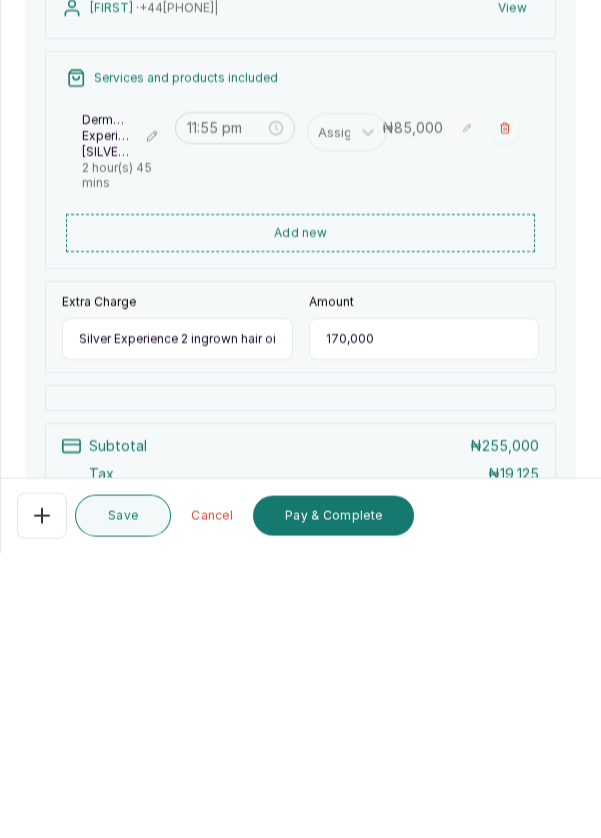 scroll, scrollTop: 0, scrollLeft: 0, axis: both 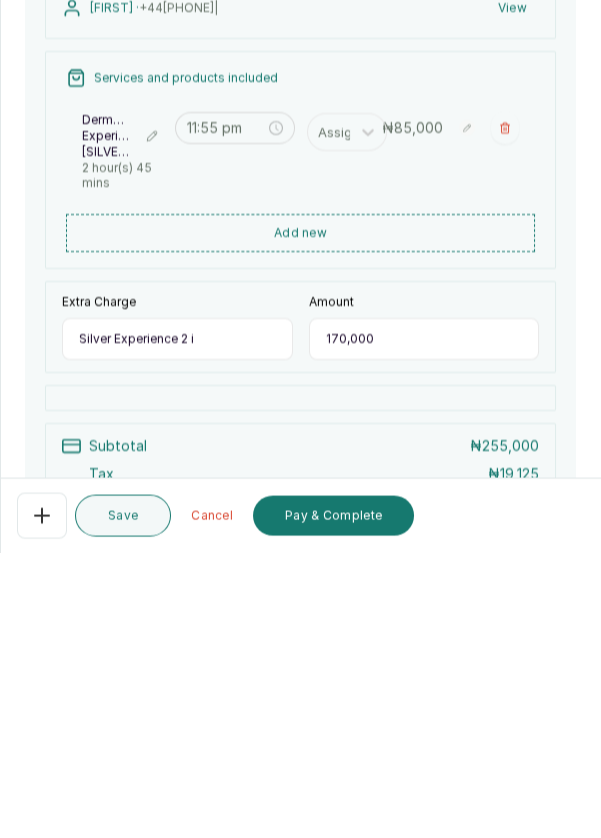 type on "Silver Experience 2" 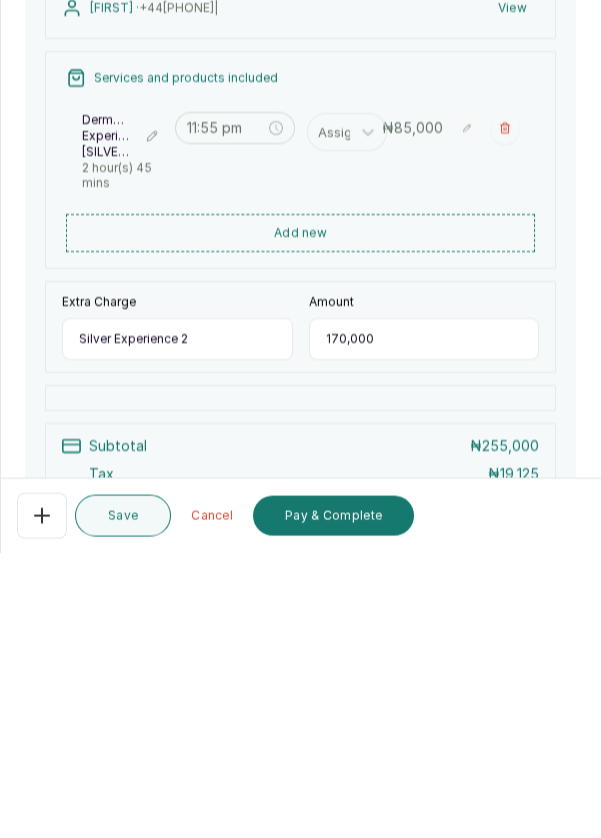 click on "Add new" at bounding box center [300, 518] 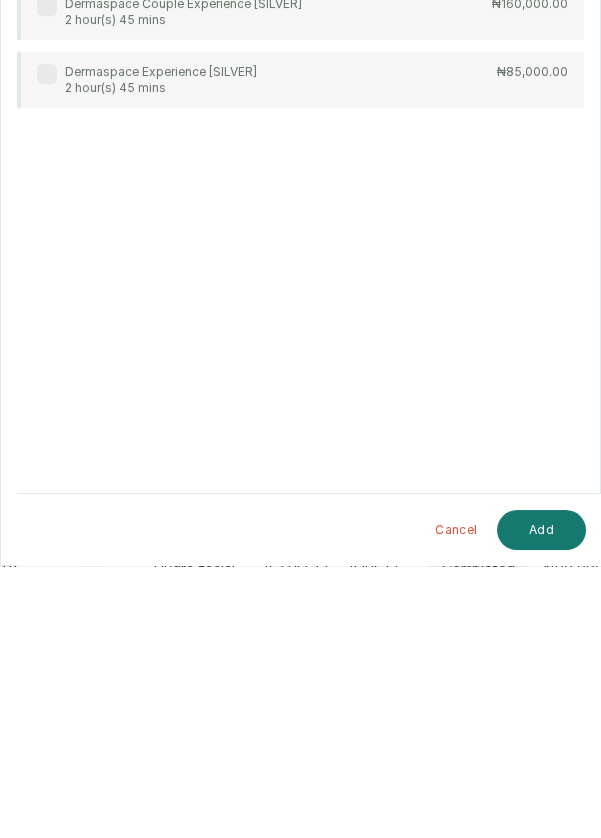 scroll, scrollTop: 14, scrollLeft: 0, axis: vertical 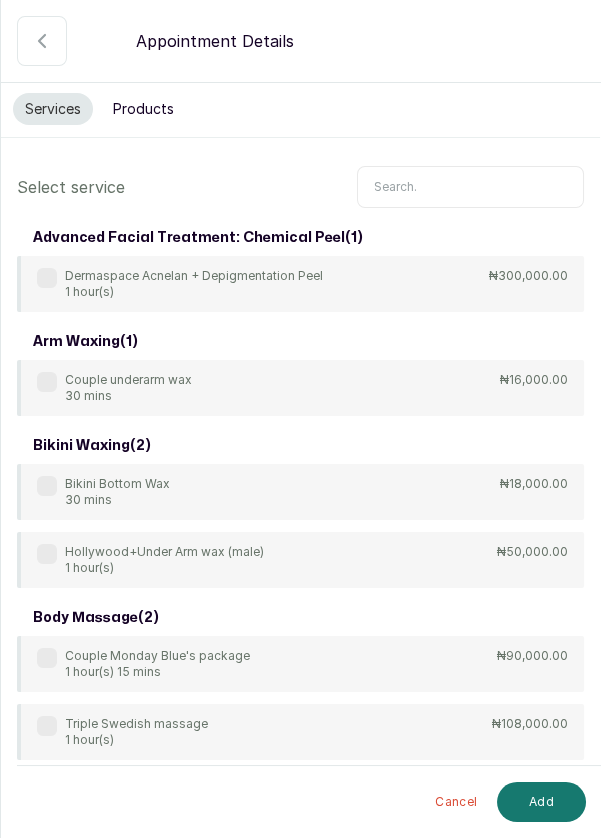 click on "Products" at bounding box center (143, 109) 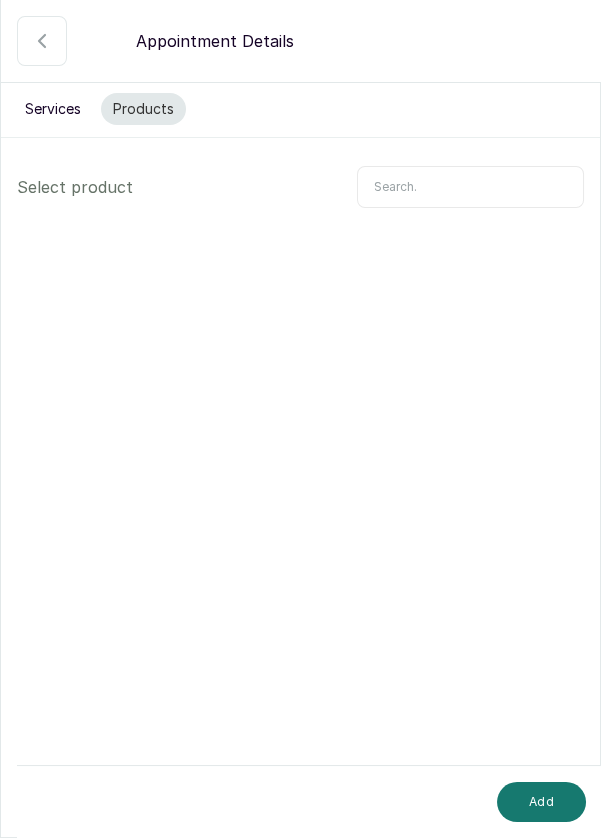 click at bounding box center (470, 187) 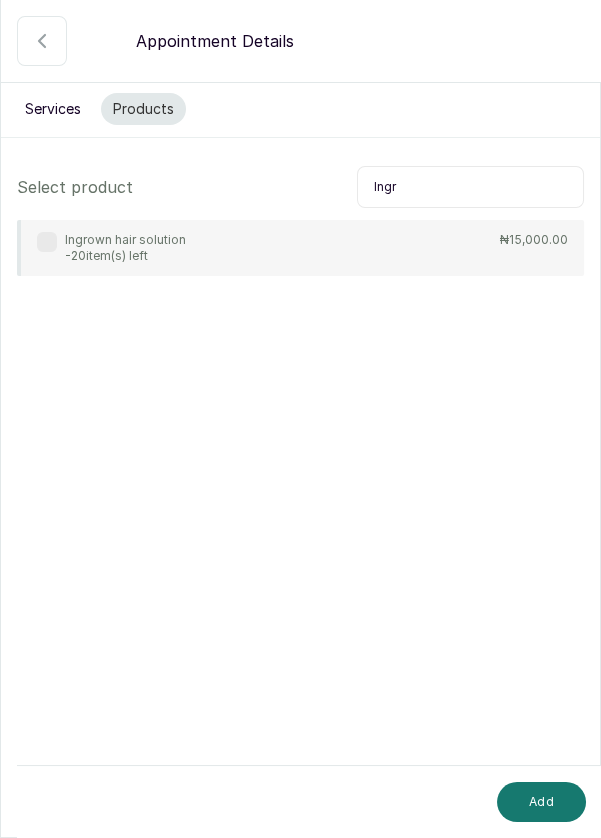 type on "Ingr" 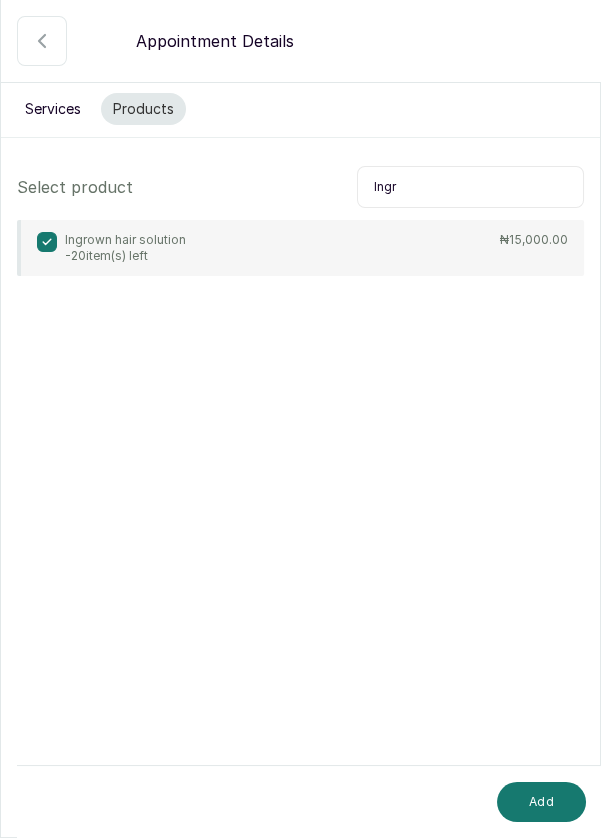 click on "Add" at bounding box center (541, 802) 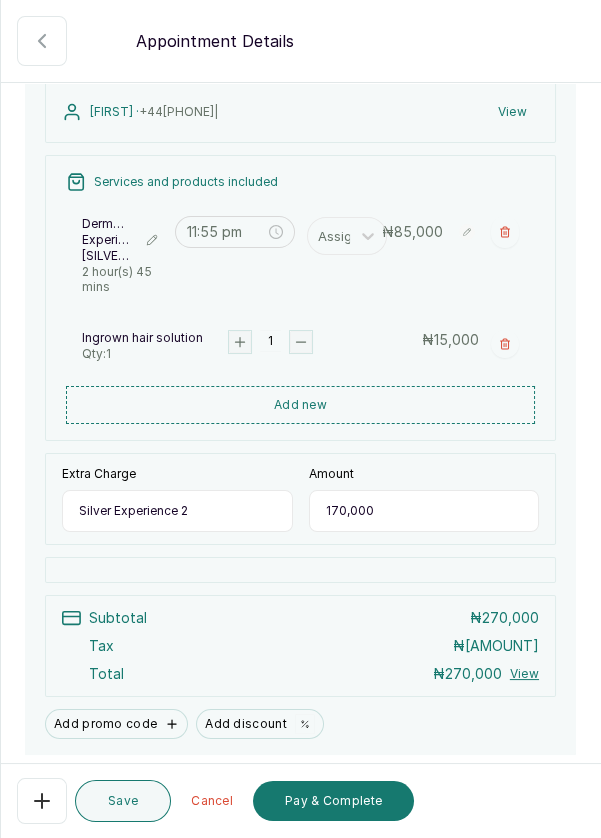 scroll, scrollTop: 0, scrollLeft: 0, axis: both 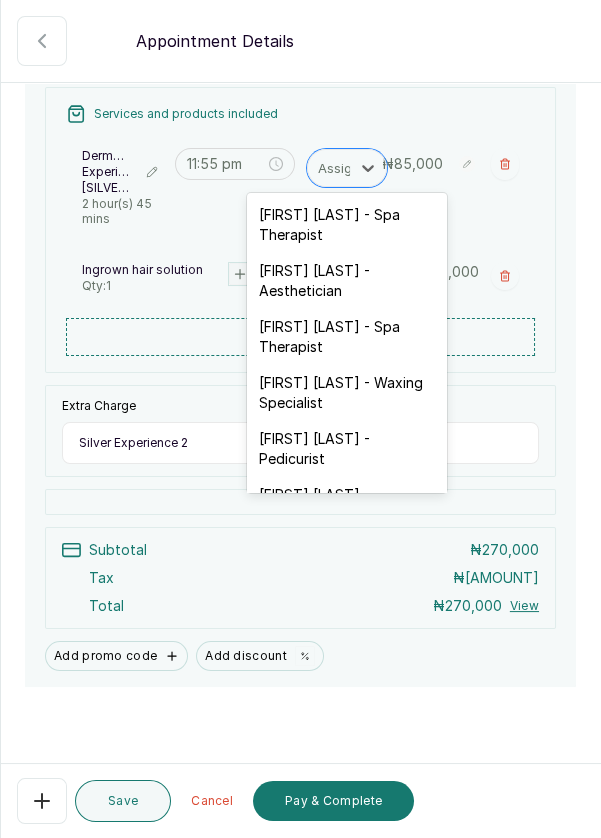 click on "[FIRST] [LAST] - Aesthetician" at bounding box center [347, 281] 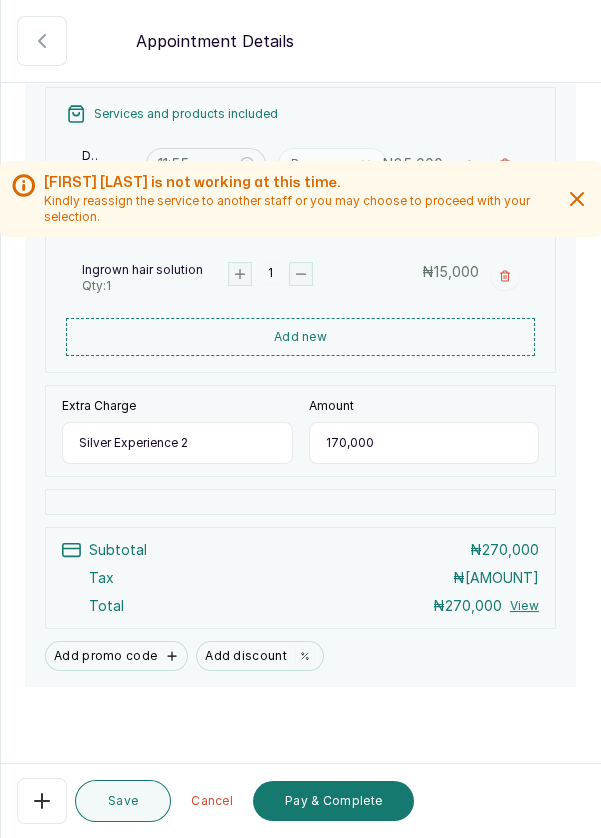 click on "Pay & Complete" at bounding box center [333, 801] 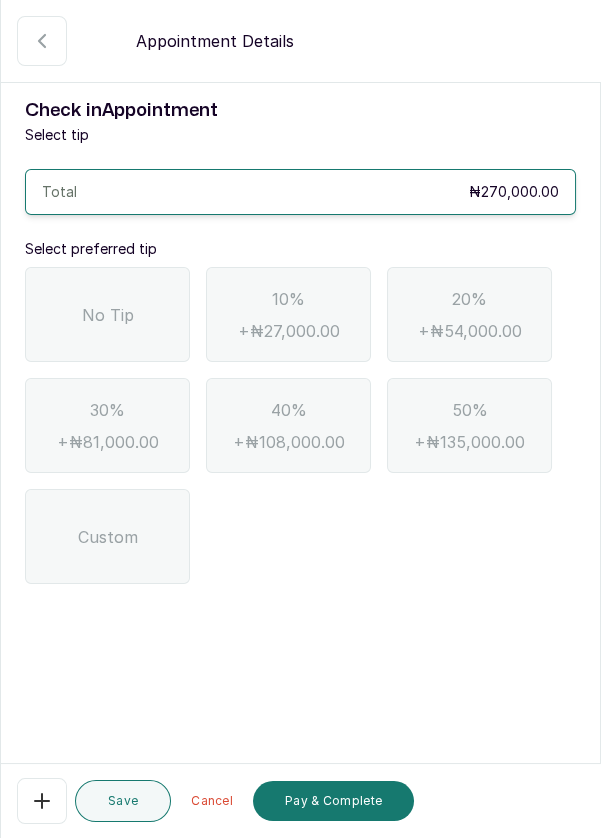 scroll, scrollTop: 0, scrollLeft: 0, axis: both 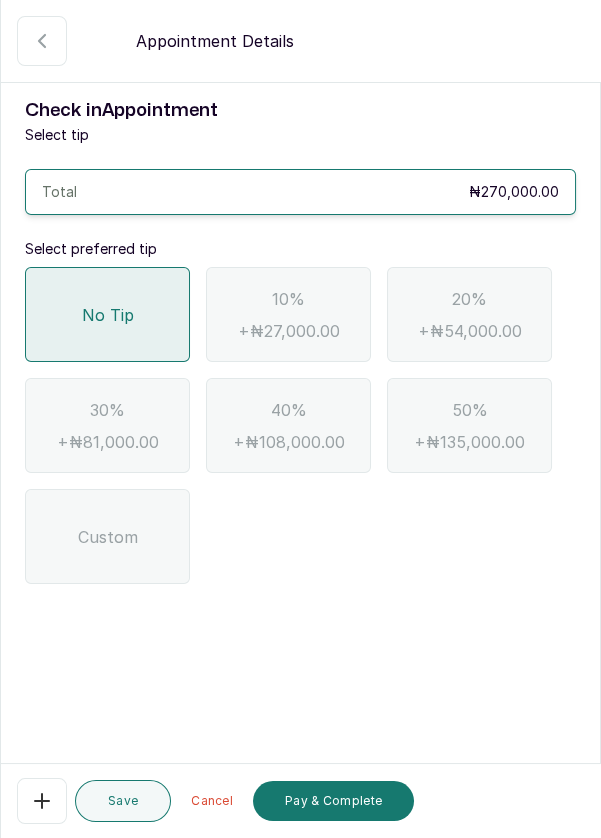 click on "Pay & Complete" at bounding box center (333, 801) 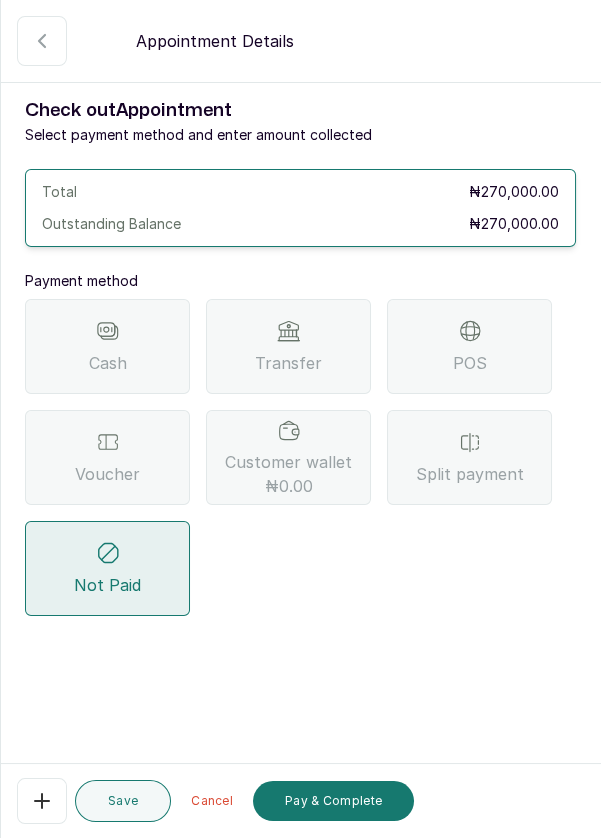 click on "Transfer" at bounding box center [288, 363] 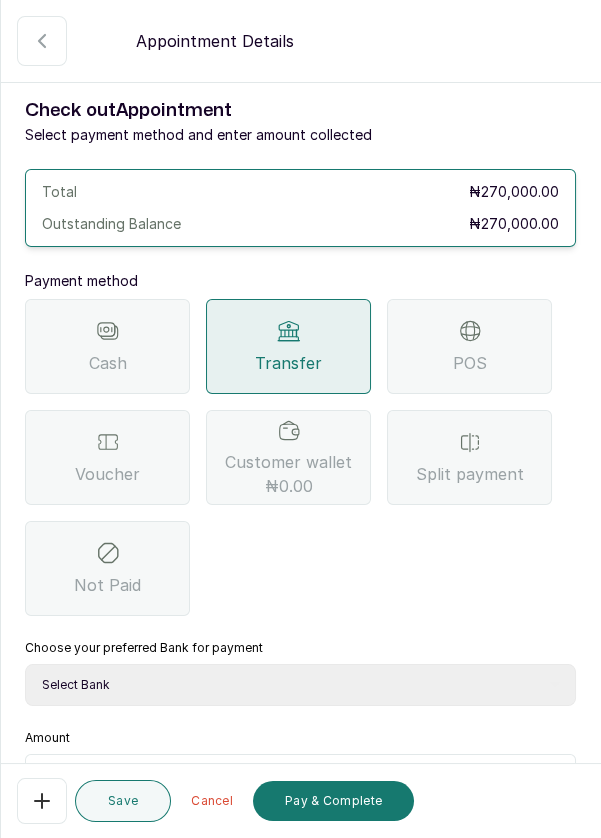 click on "Select Bank DERMASPACE ESTHETIC & WELLNESS CENT Sterling Bank DERMASPACEEST/DERMASPACE VICTORIA ISLAND 01 Paystack-Titan Dermaspace Esthetic @doroki Paga DERMASPACE ESTHETIC AND WELLNESS CENTRE Access Bank" at bounding box center [300, 685] 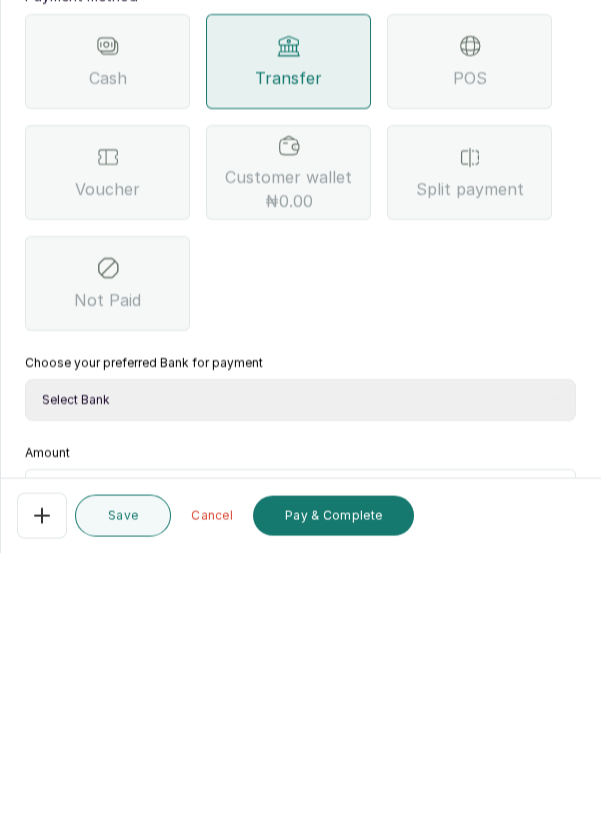 scroll, scrollTop: 96, scrollLeft: 0, axis: vertical 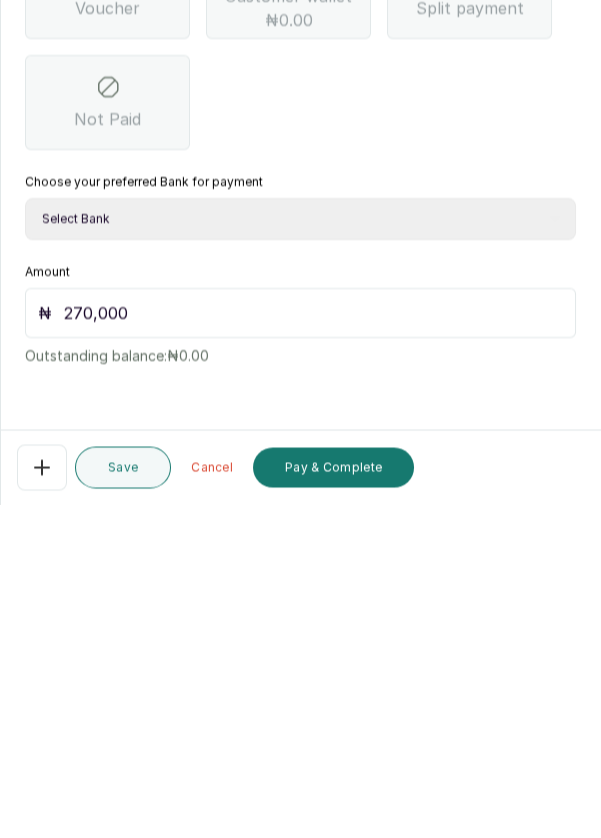 type on "270,000" 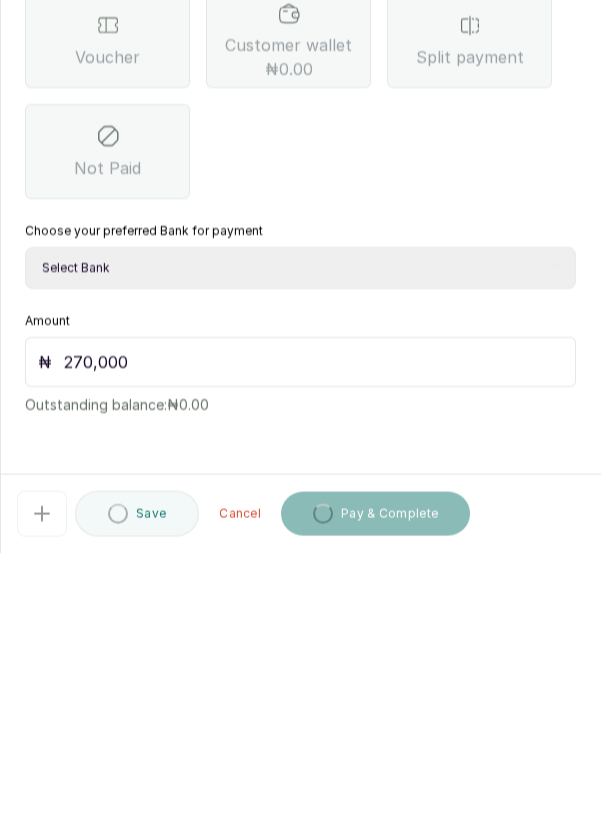 scroll, scrollTop: 14, scrollLeft: 0, axis: vertical 